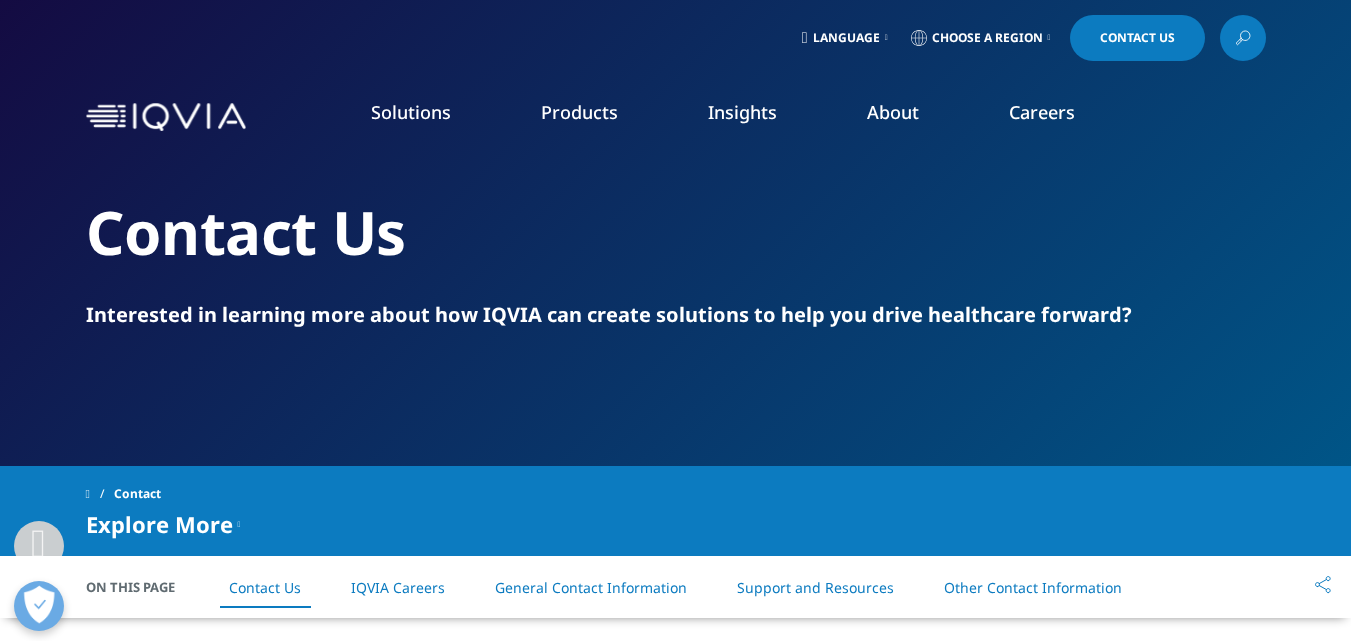 scroll, scrollTop: 400, scrollLeft: 0, axis: vertical 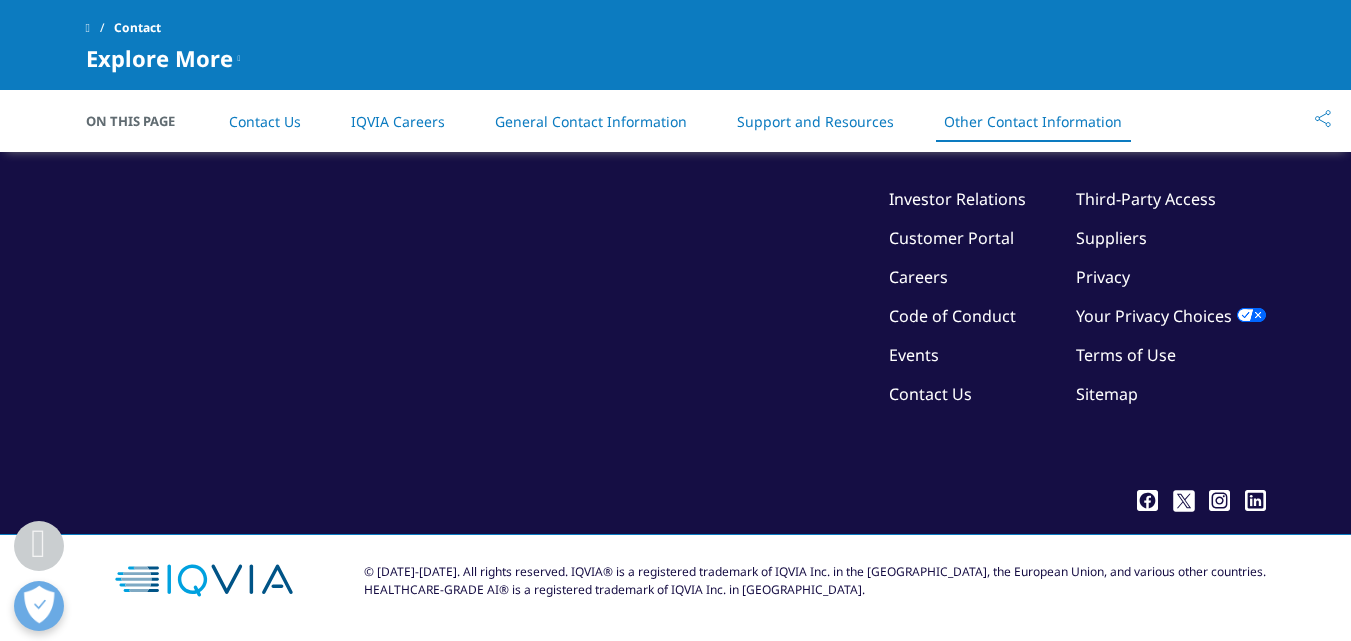 click on "Privacy" at bounding box center (1103, 277) 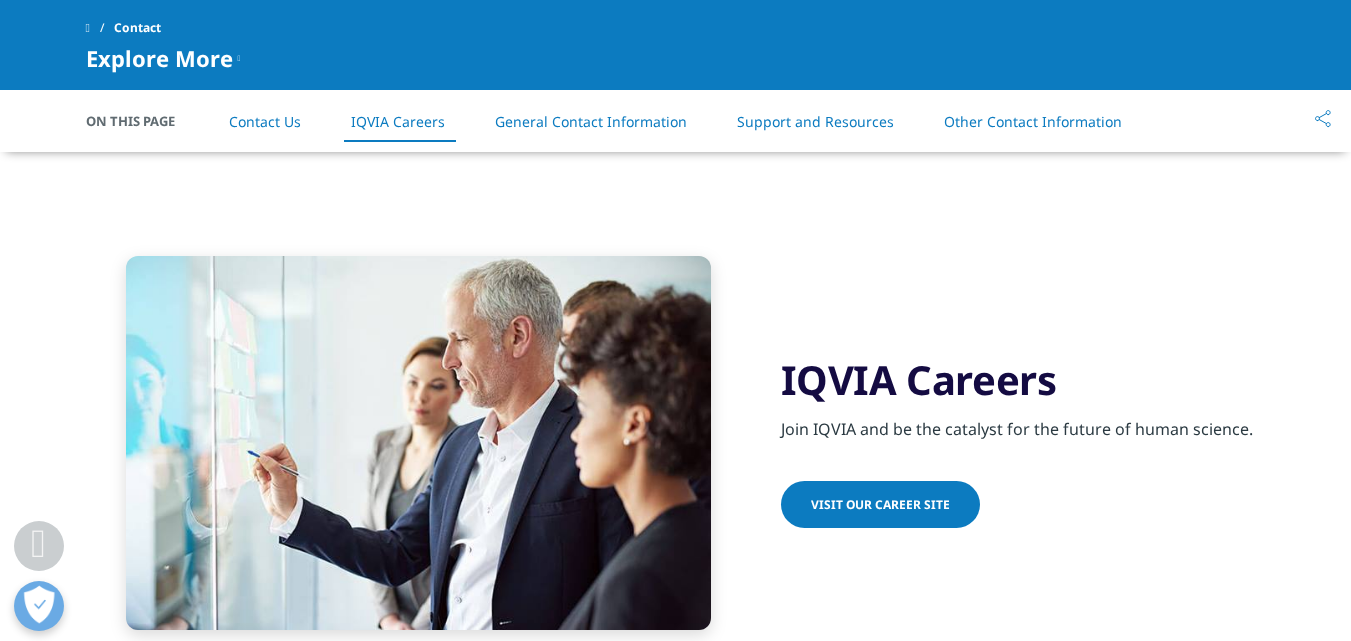 scroll, scrollTop: 1024, scrollLeft: 0, axis: vertical 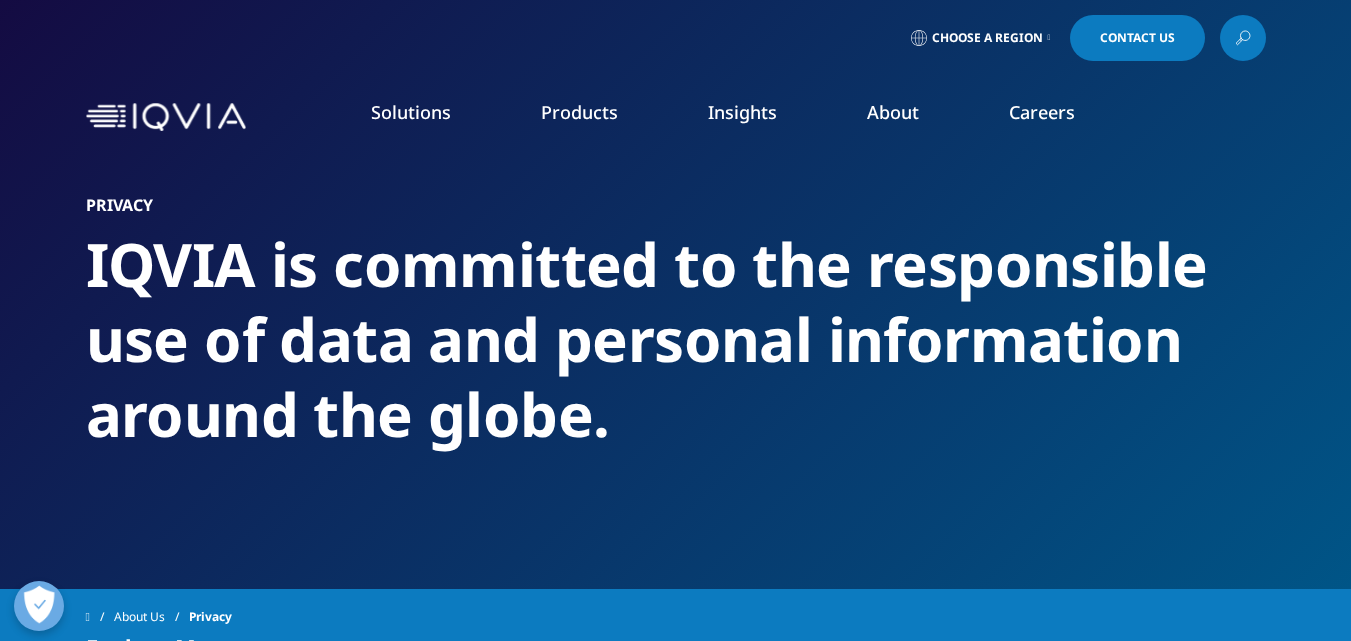 click on "Contact Us" at bounding box center [1137, 38] 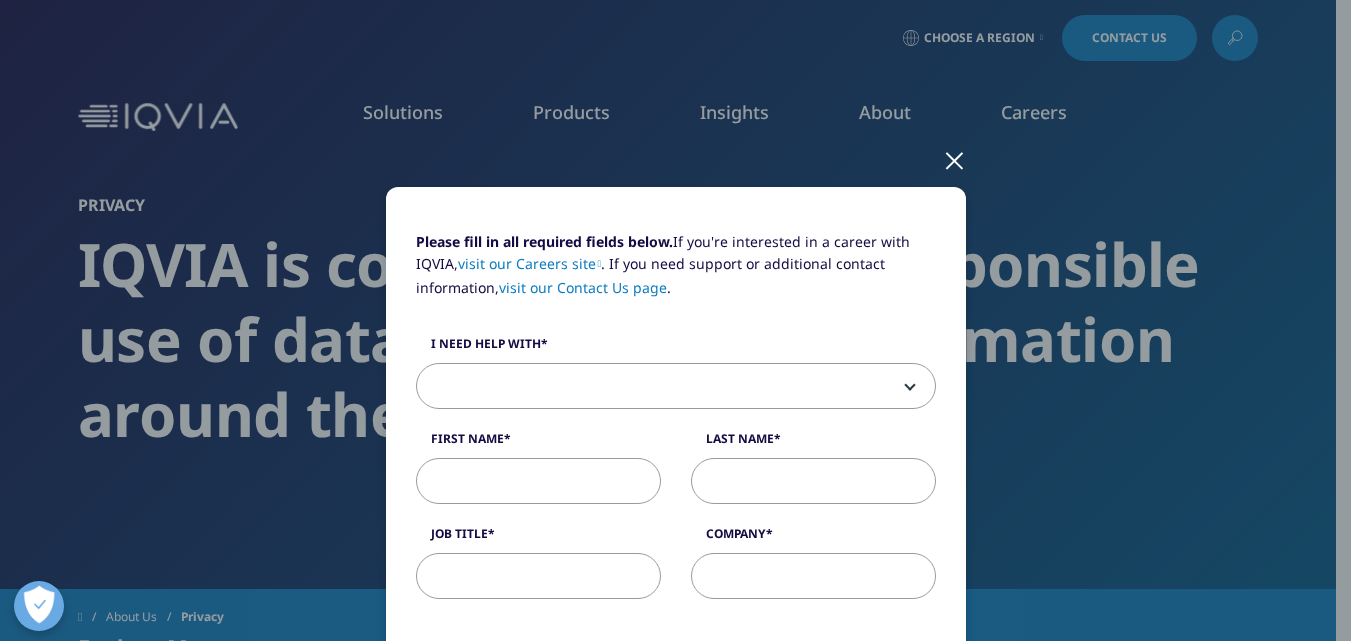 click at bounding box center (954, 159) 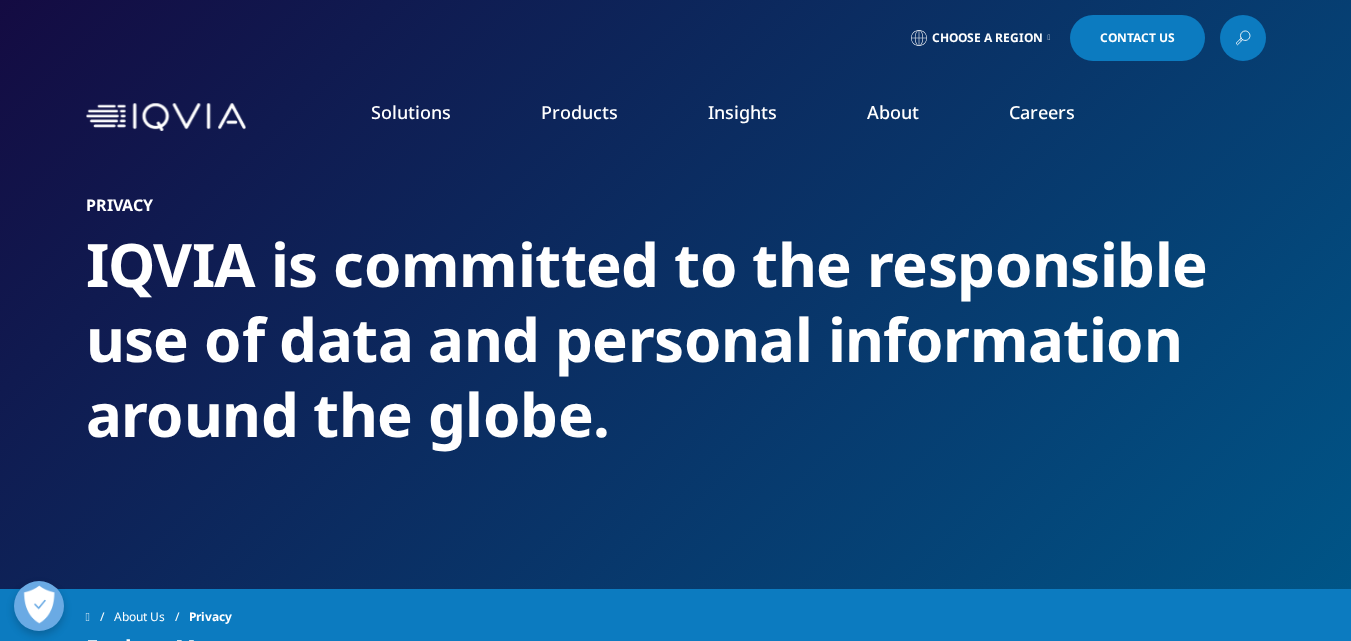 click on "About
FEATURED INNOVATIONS
IQVIA Connected Intelligence™
IQVIA Healthcare-grade AI®" at bounding box center [893, 132] 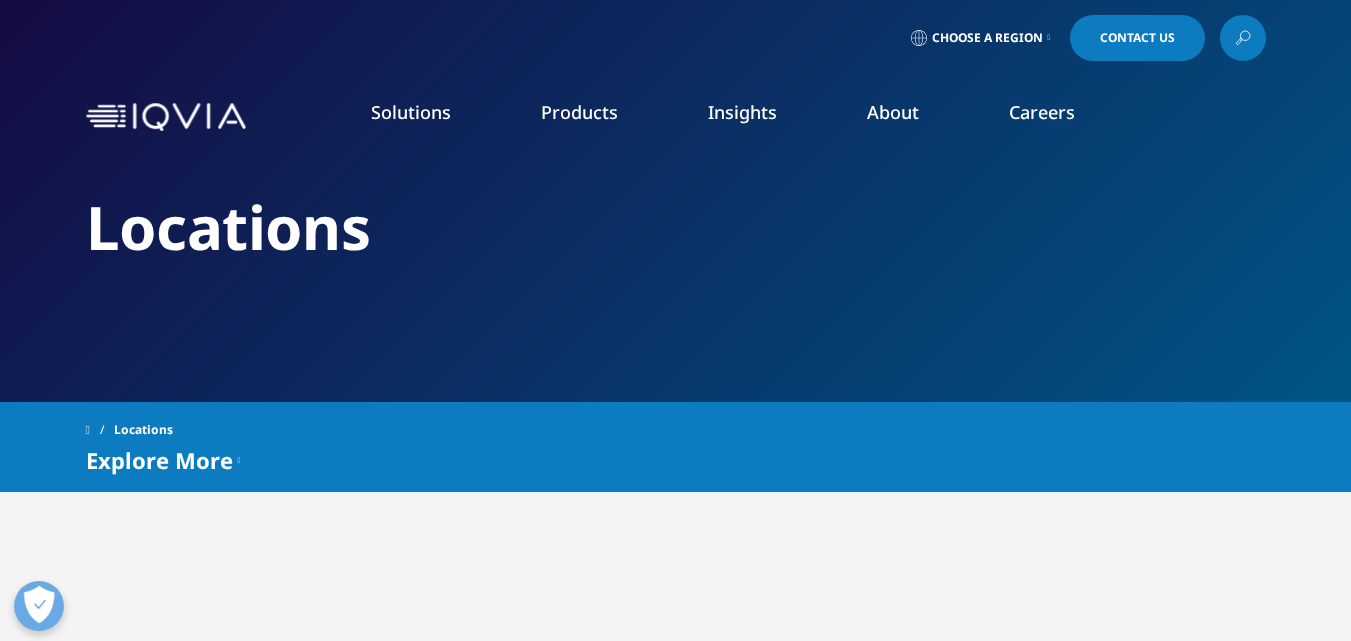 scroll, scrollTop: 0, scrollLeft: 0, axis: both 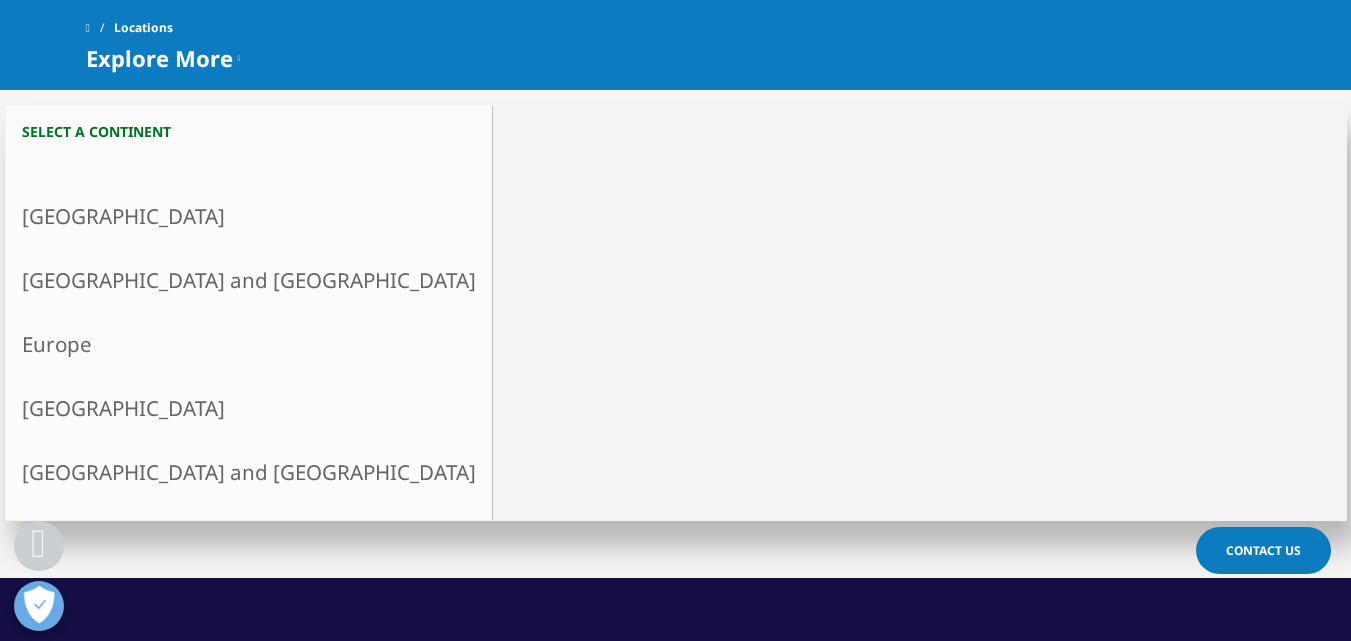 click on "North America" at bounding box center (249, 216) 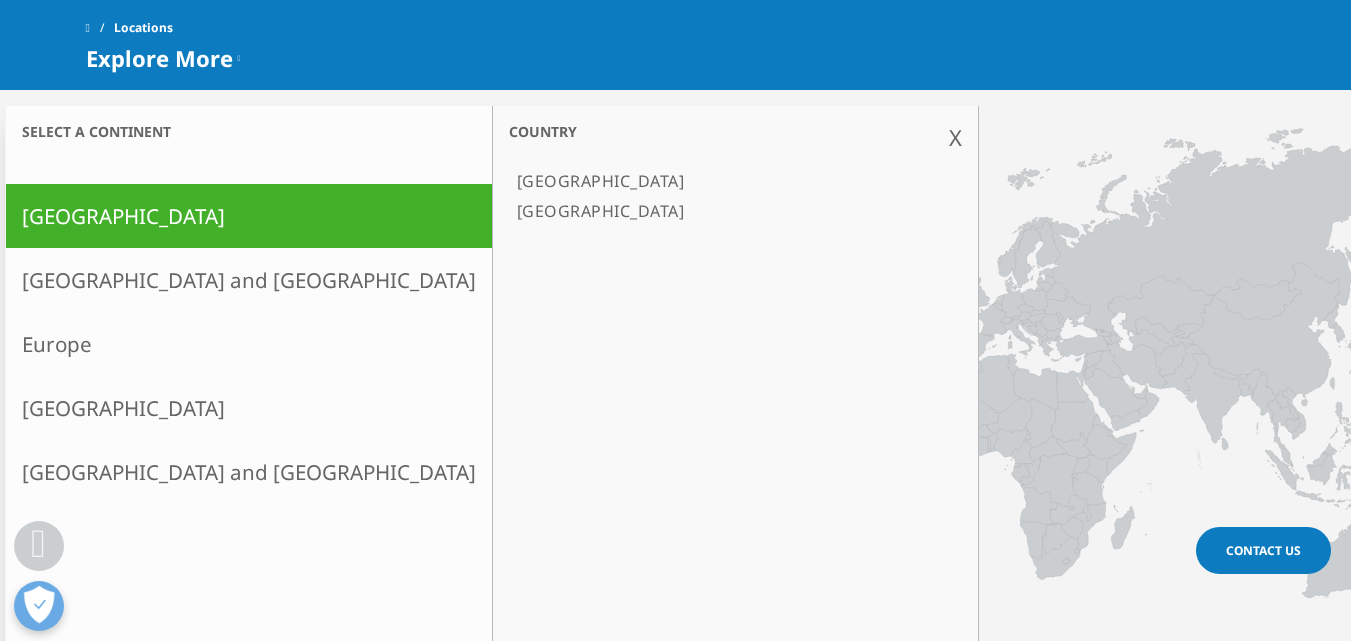 click on "[GEOGRAPHIC_DATA]" at bounding box center (725, 211) 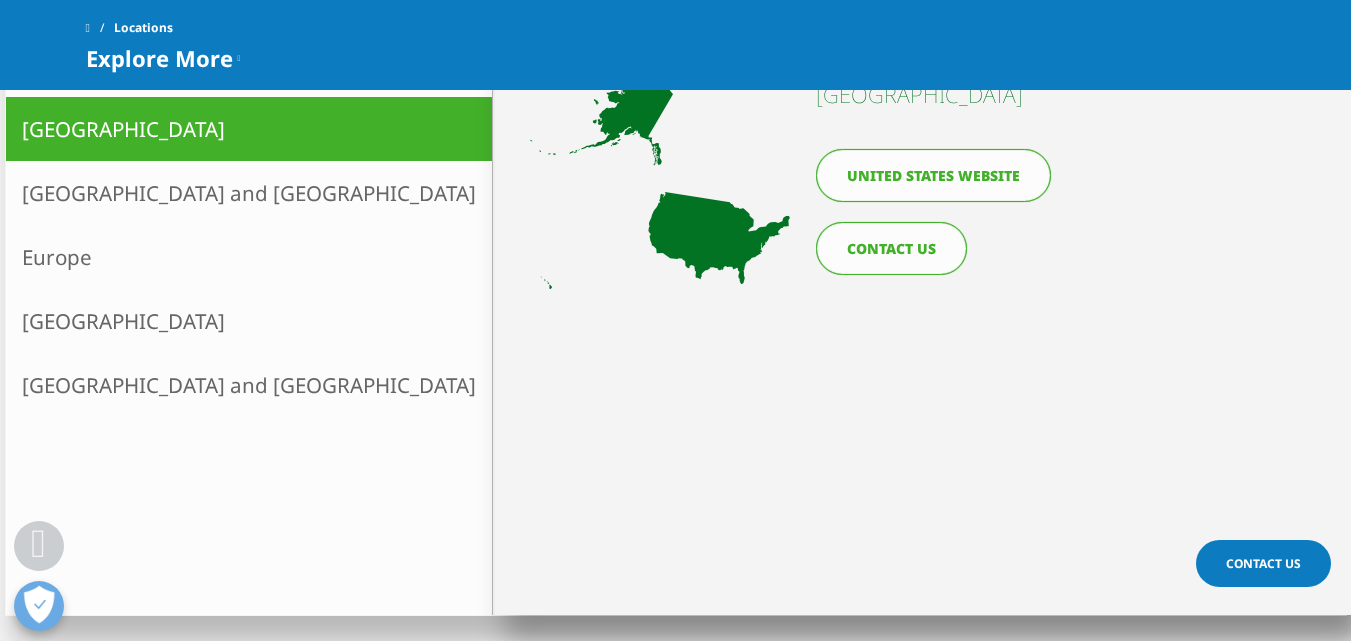 scroll, scrollTop: 600, scrollLeft: 0, axis: vertical 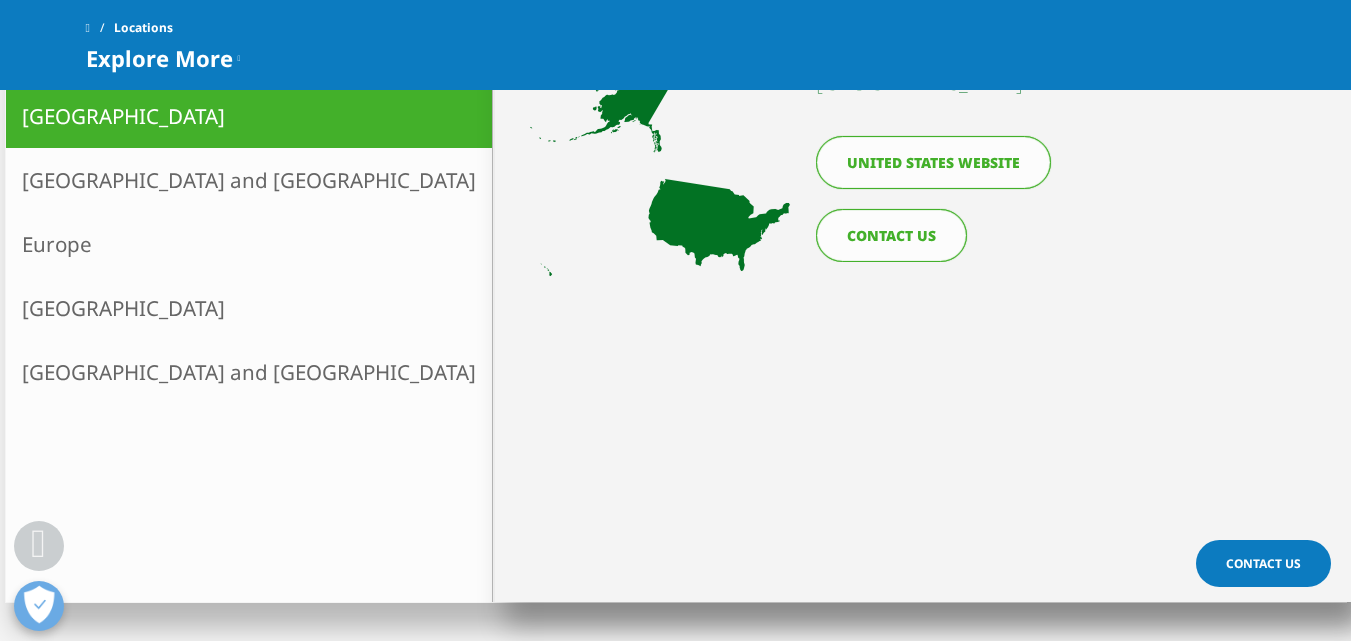 click on "United States website" at bounding box center (933, 162) 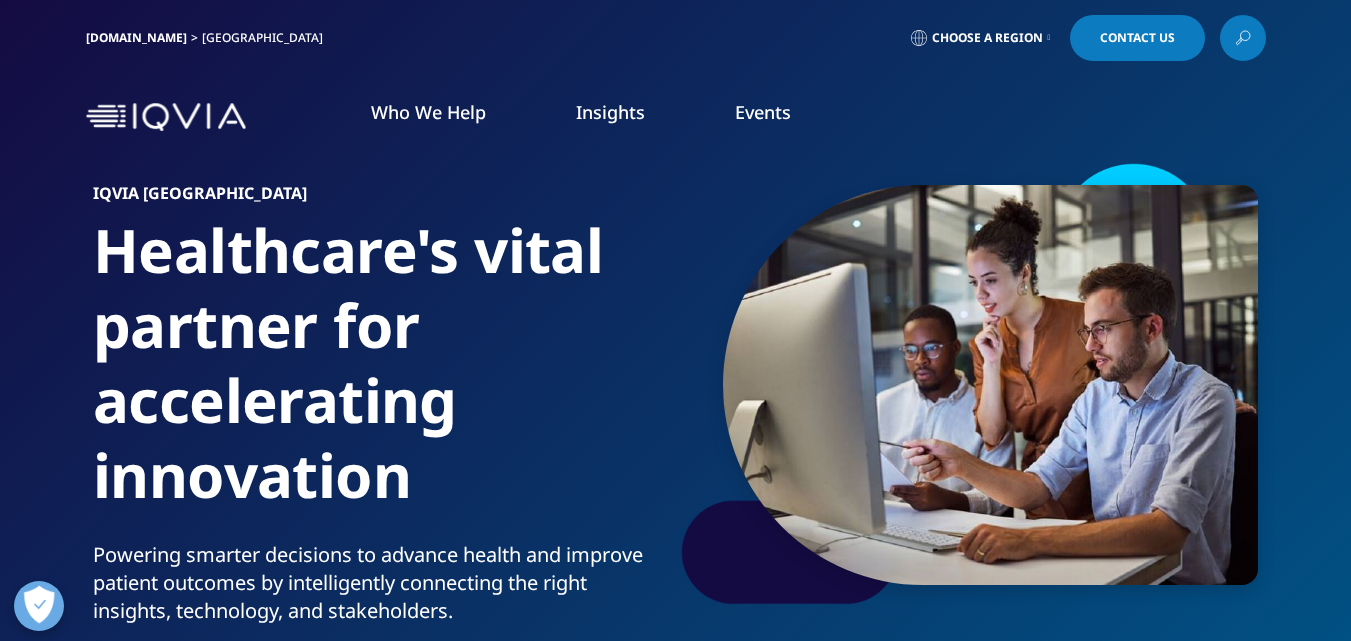 scroll, scrollTop: 0, scrollLeft: 0, axis: both 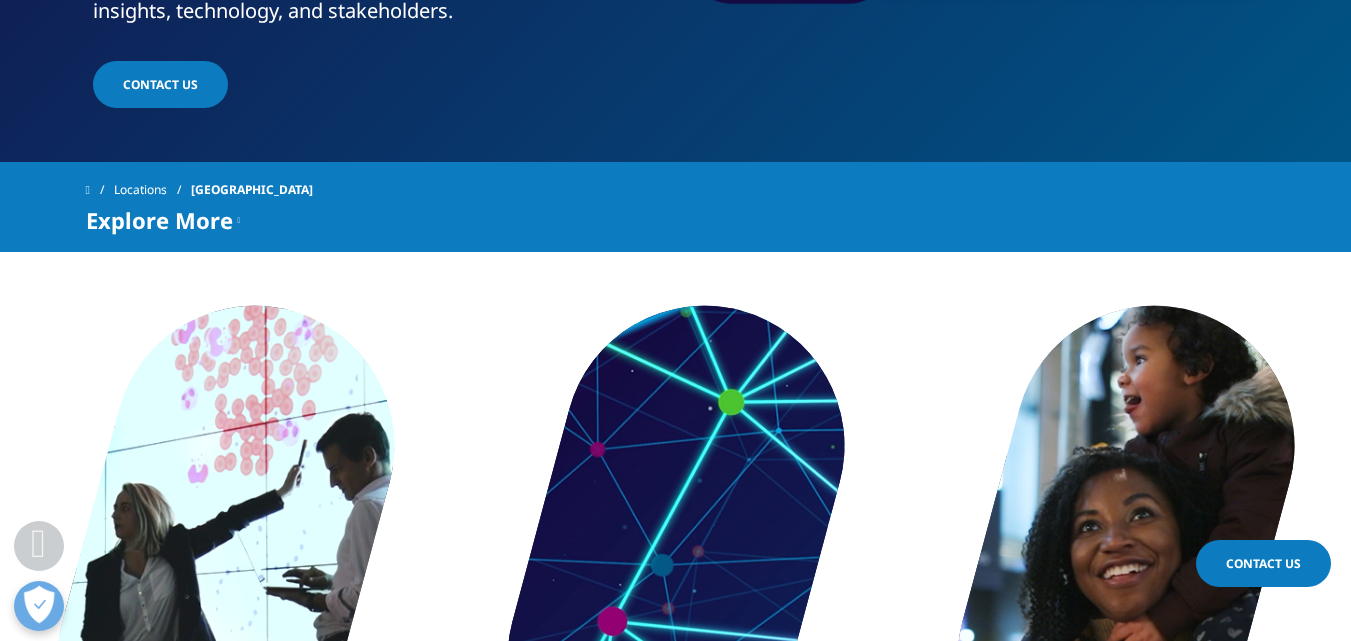 click on "Contact Us" at bounding box center (160, 84) 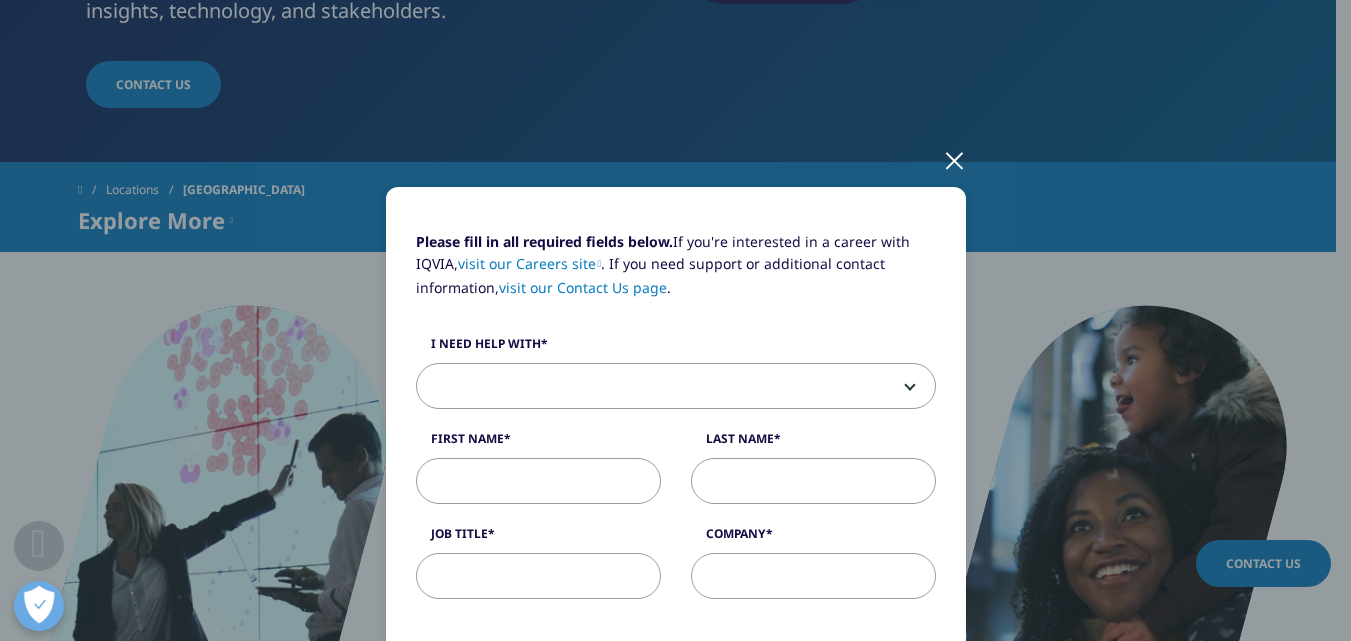 click at bounding box center [954, 159] 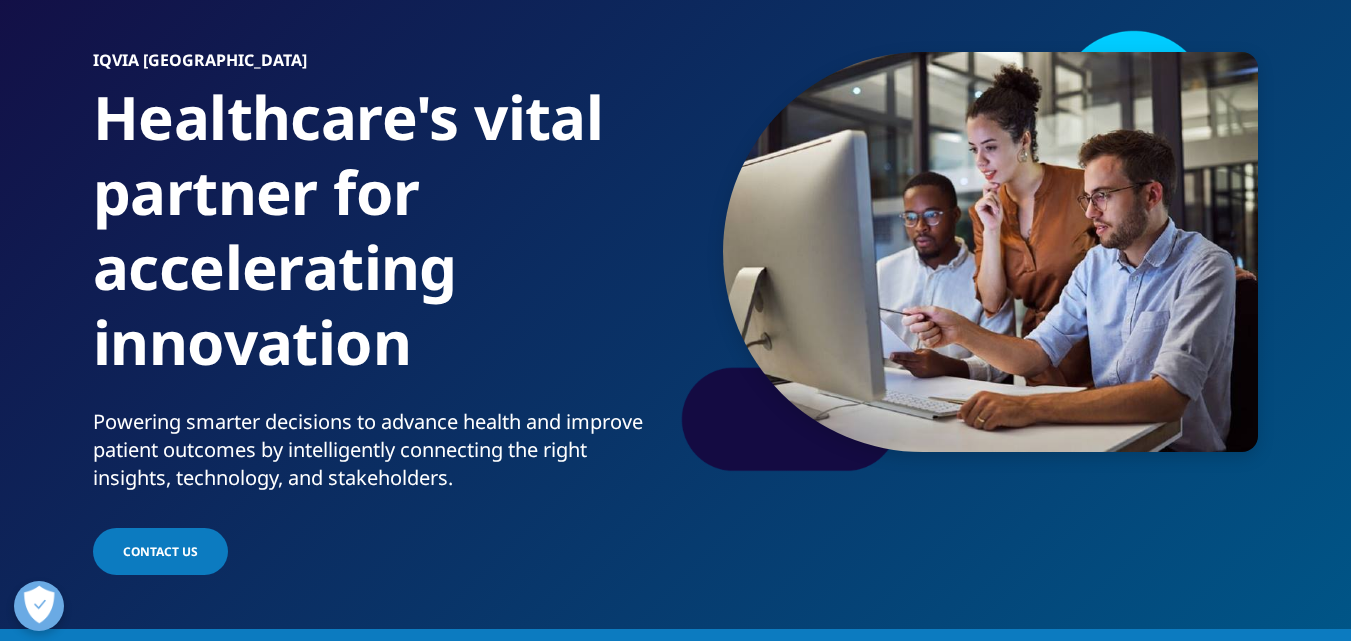 scroll, scrollTop: 0, scrollLeft: 0, axis: both 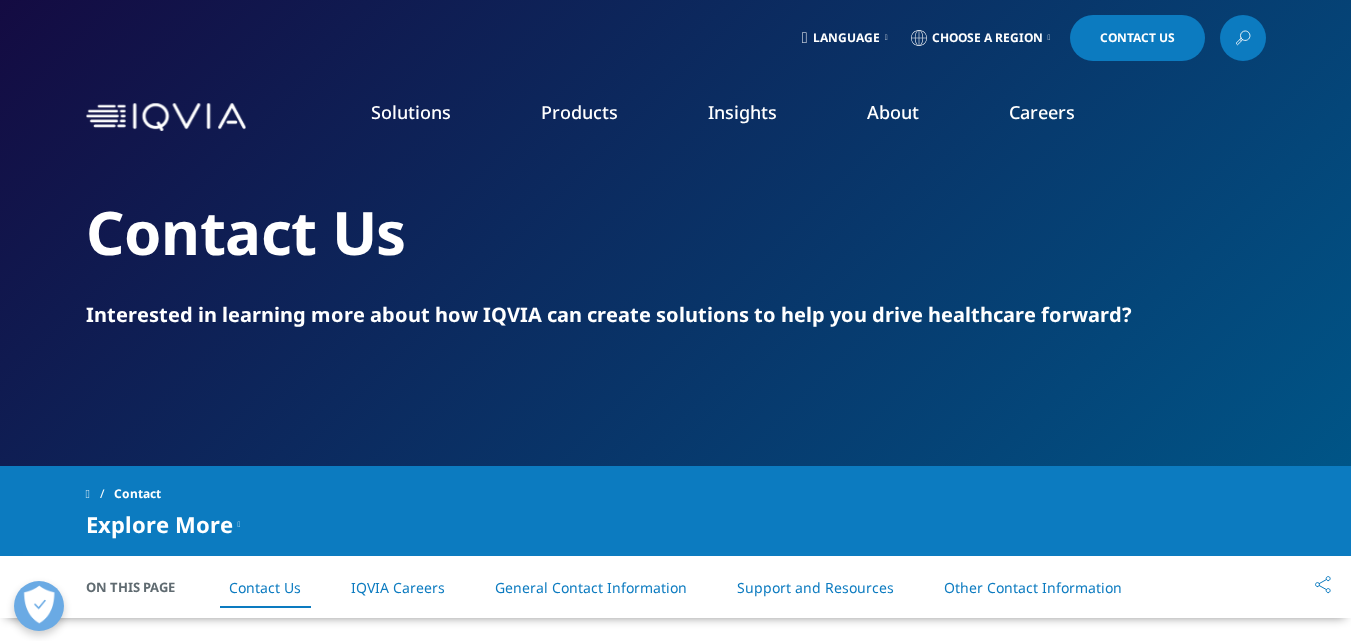 click on "Our Locations" at bounding box center (856, 421) 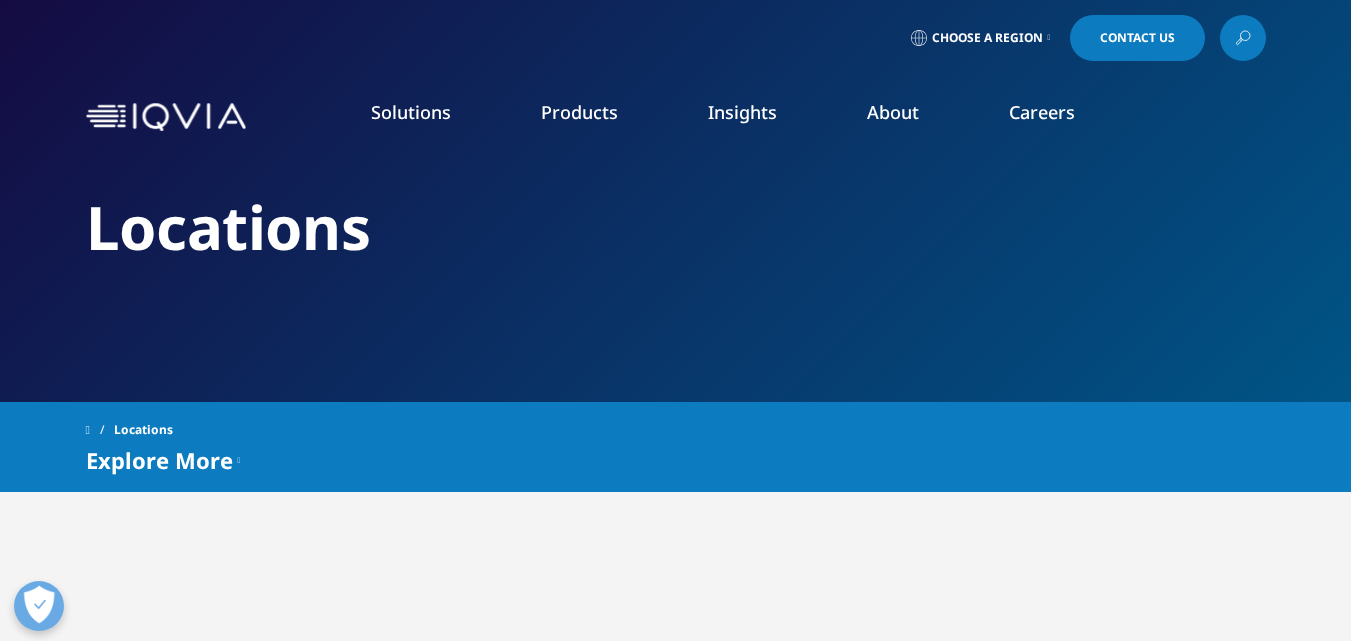 scroll, scrollTop: 0, scrollLeft: 0, axis: both 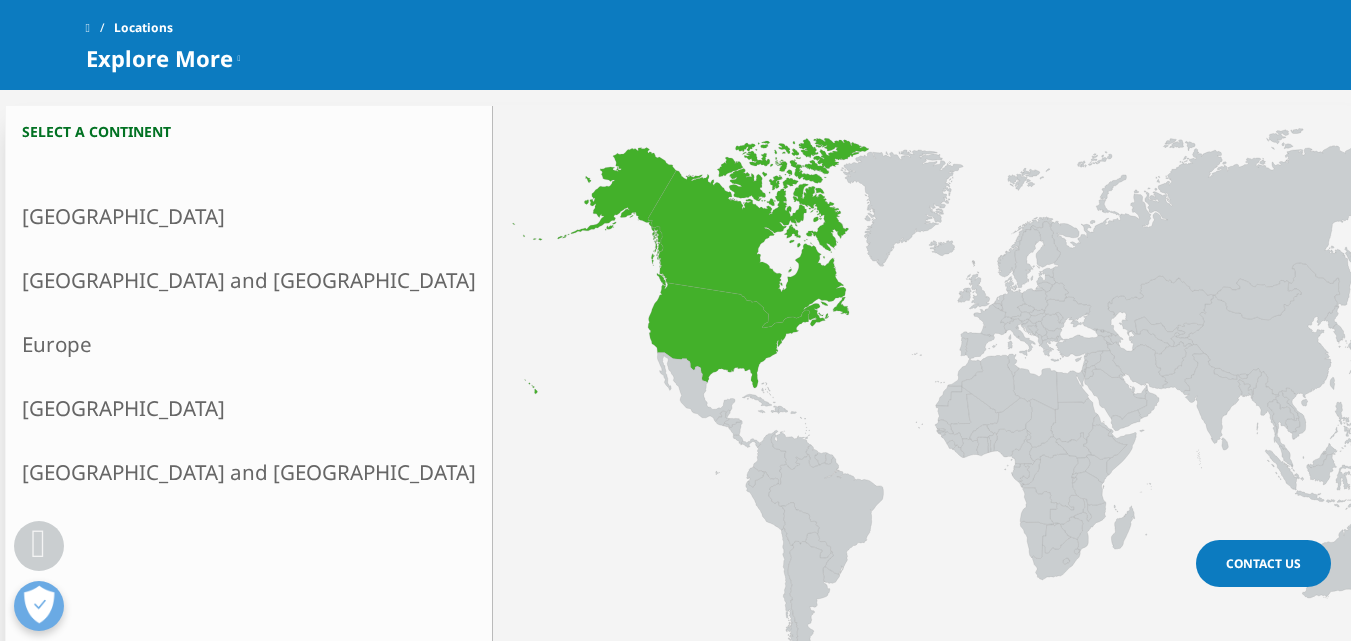 click on "[GEOGRAPHIC_DATA]" at bounding box center (249, 216) 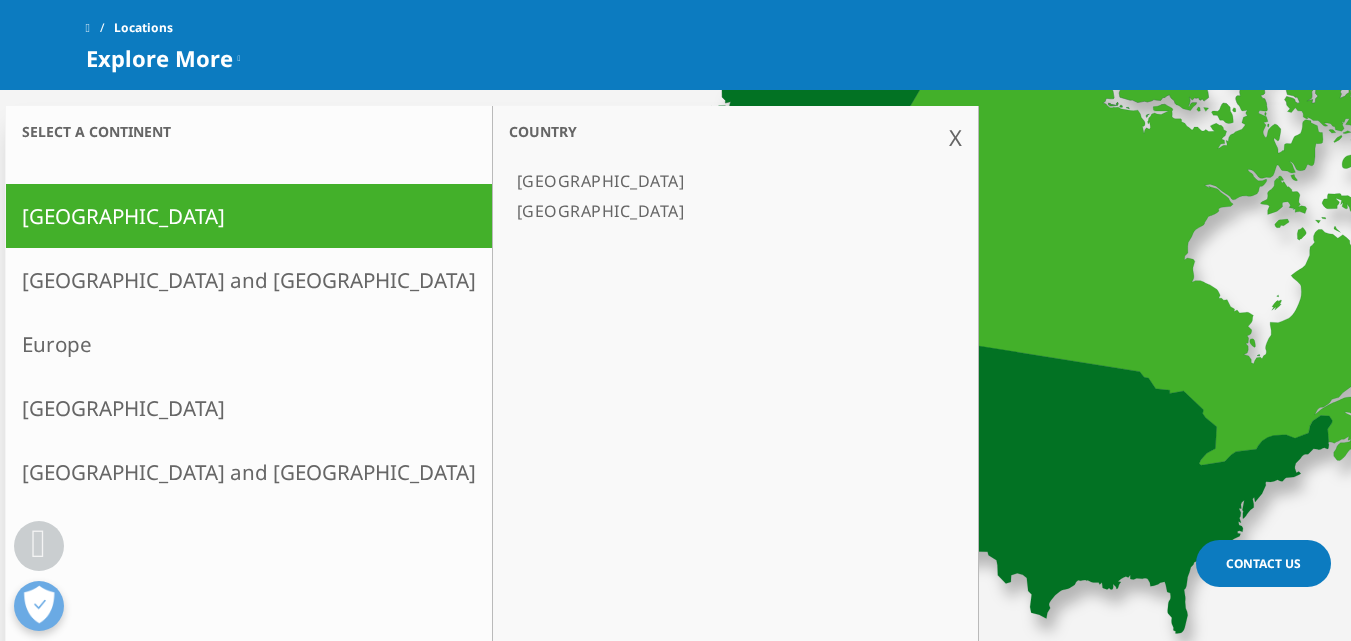 click on "[GEOGRAPHIC_DATA]" at bounding box center [725, 211] 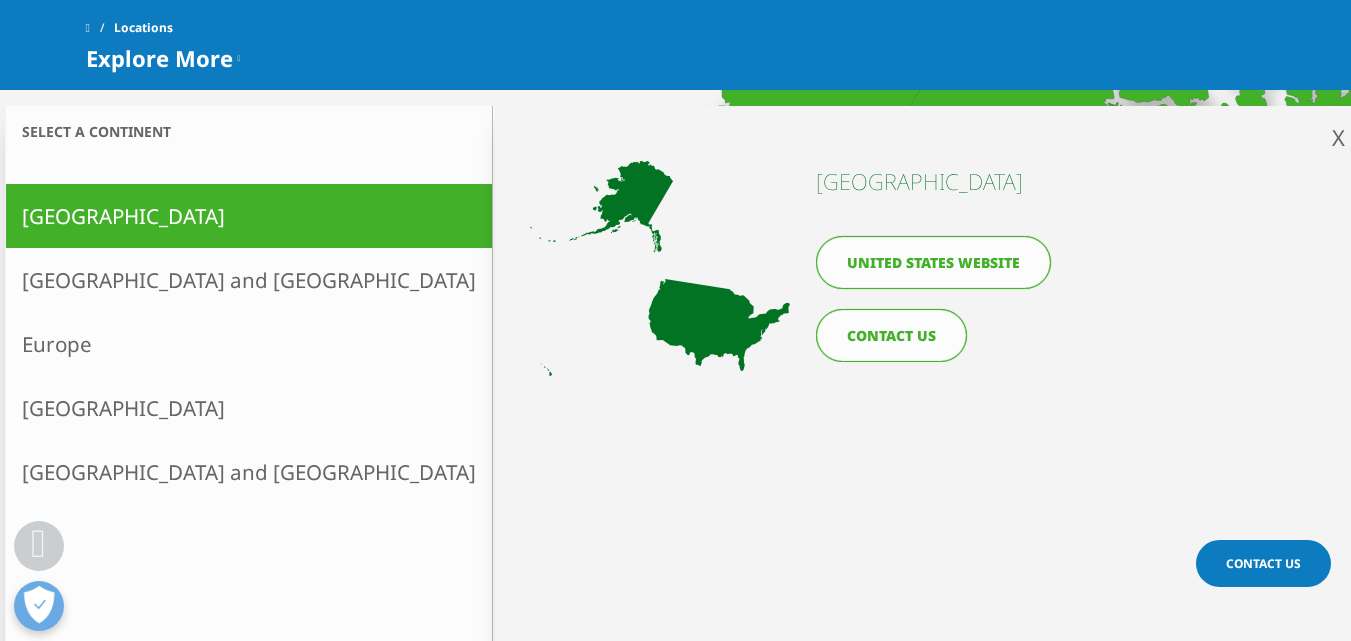 click on "CONTACT US" at bounding box center [891, 335] 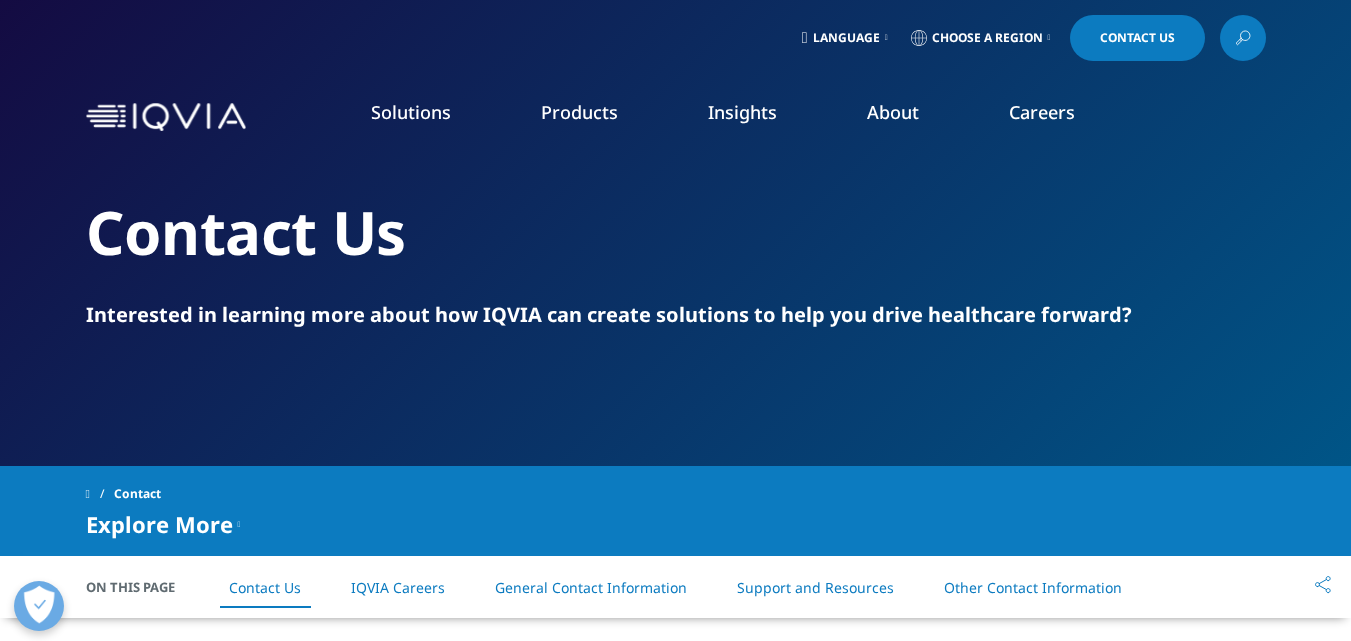 scroll, scrollTop: 302, scrollLeft: 0, axis: vertical 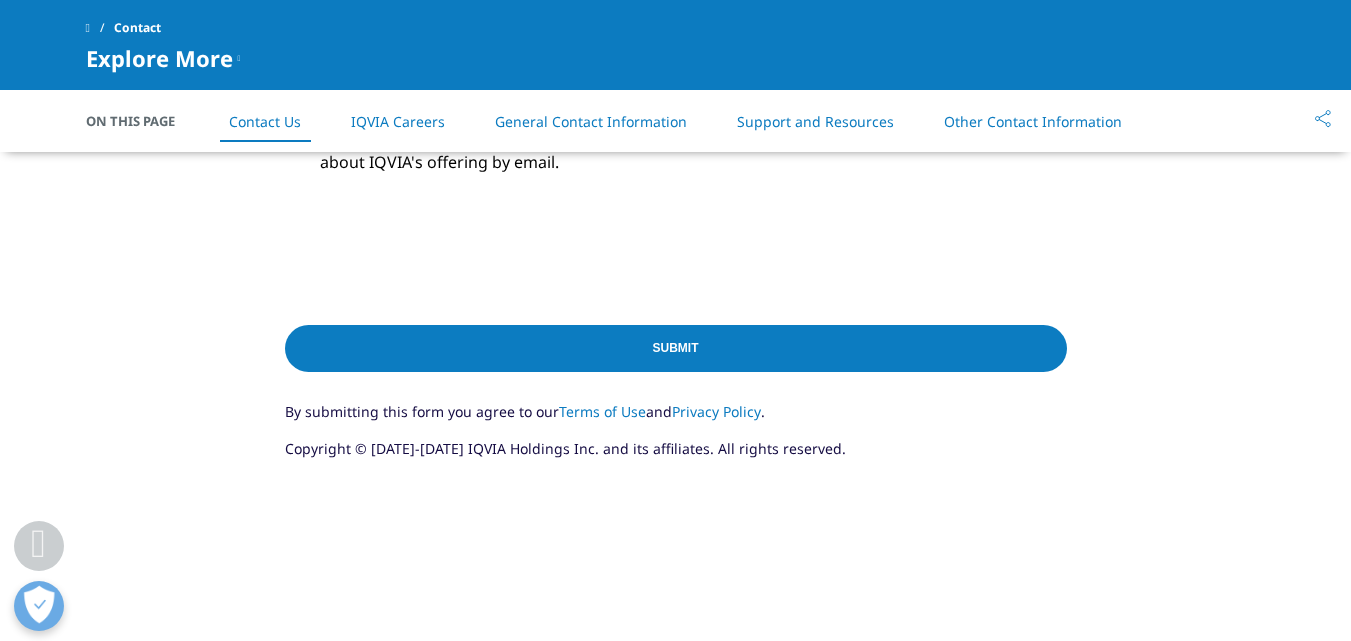 click on "Privacy Policy" at bounding box center (716, 411) 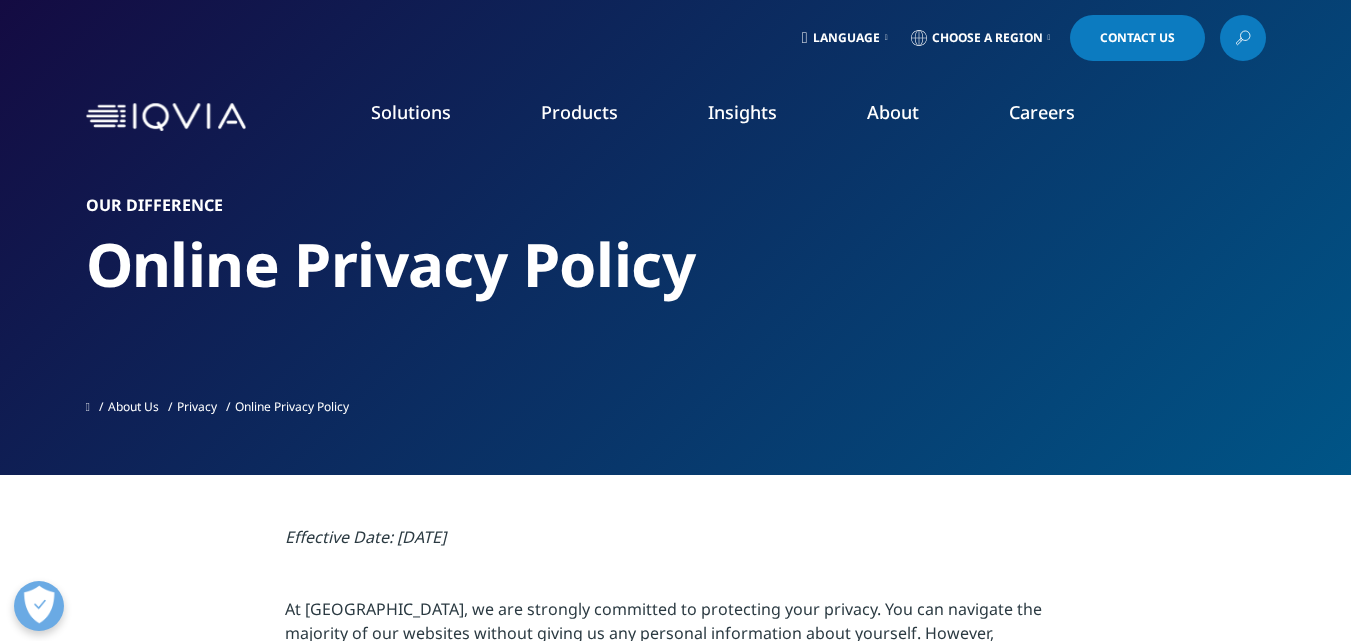 scroll, scrollTop: 282, scrollLeft: 0, axis: vertical 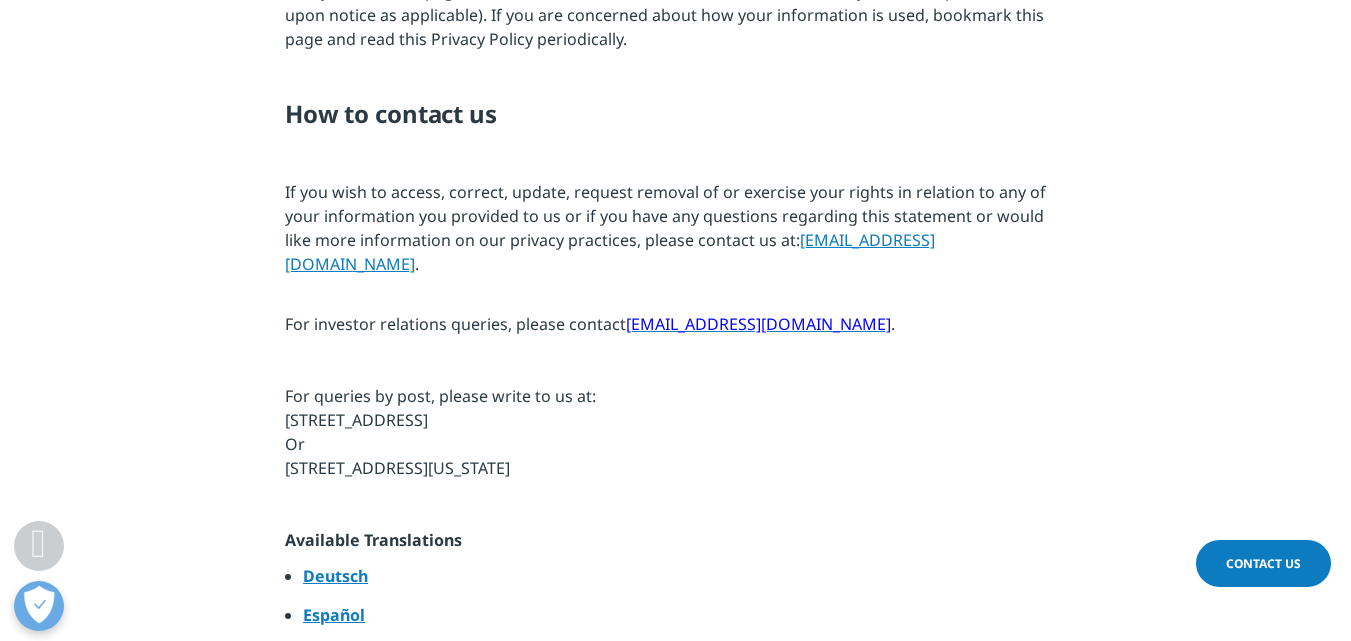 click on "For queries by post, please write to us at:
83 Wooster Heights Road, Danbury, CT 06810
Or
4820 Emperor Boulevard, Durham, North Carolina 27703" at bounding box center [440, 432] 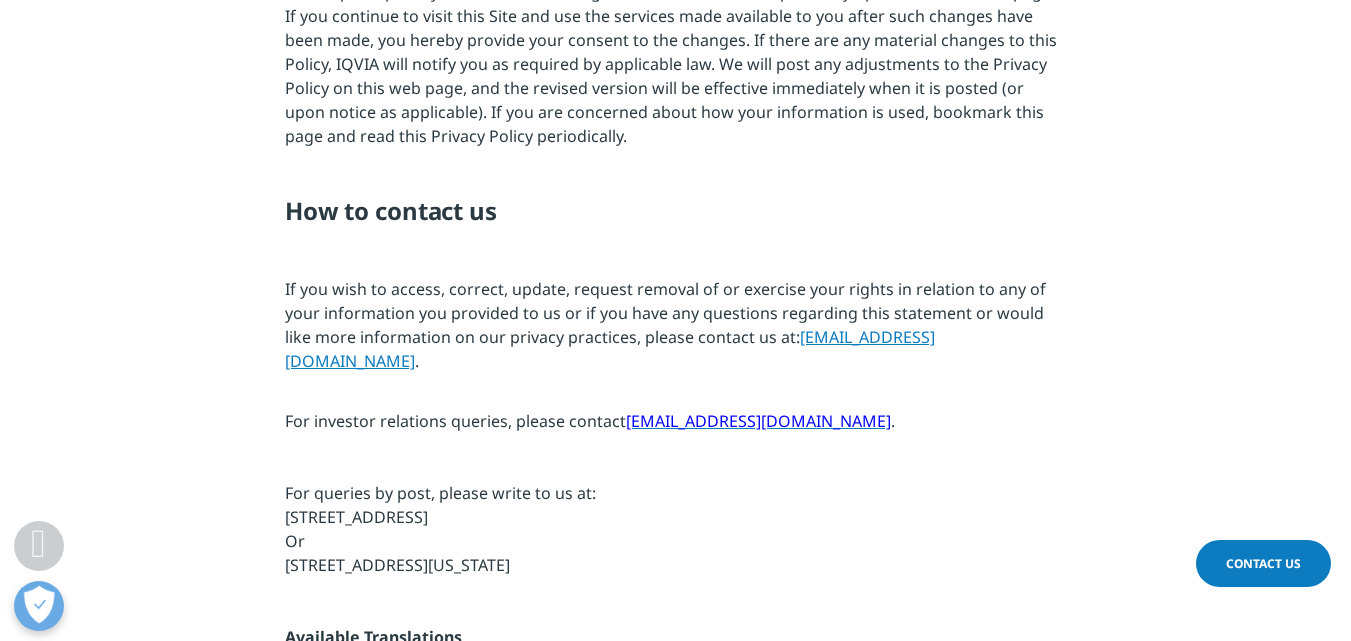 scroll, scrollTop: 13156, scrollLeft: 0, axis: vertical 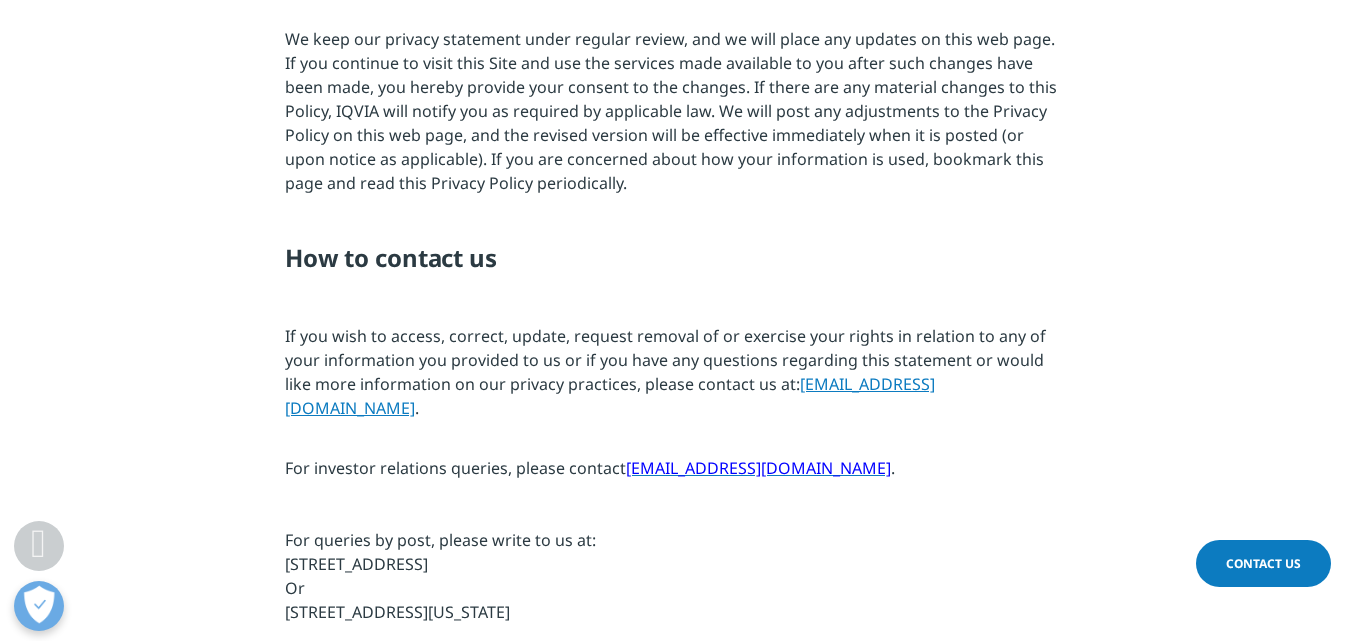 copy on "Danbury, CT" 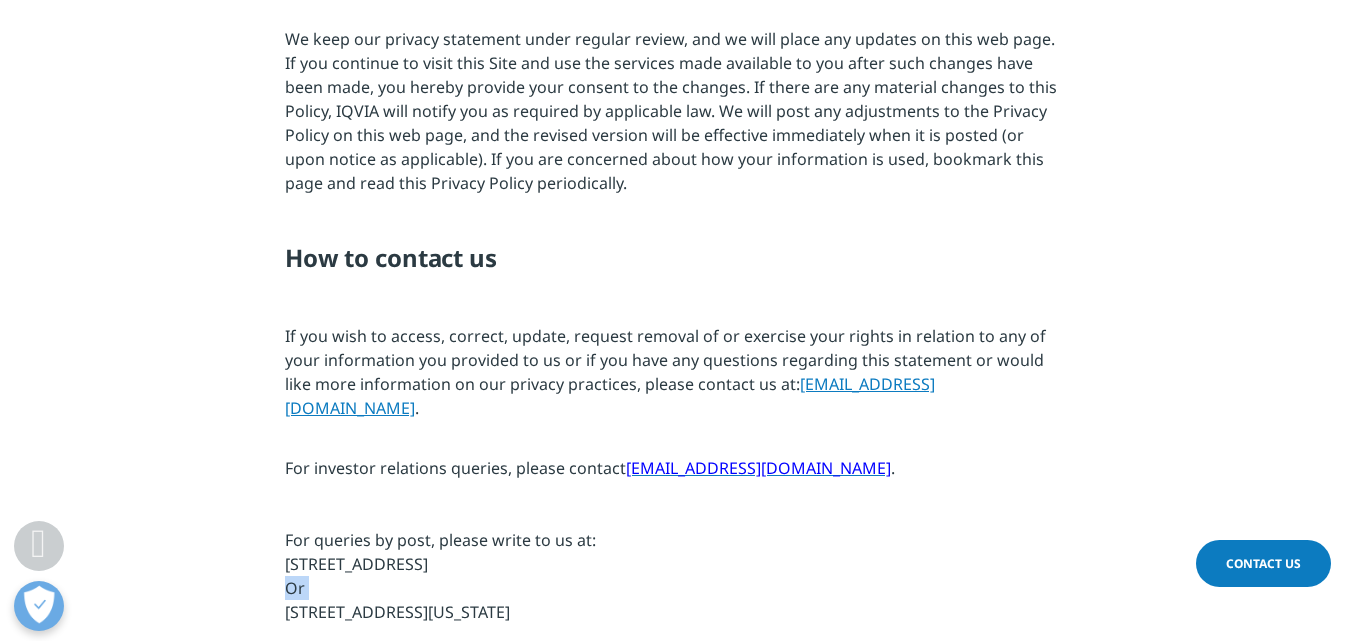 drag, startPoint x: 722, startPoint y: 383, endPoint x: 283, endPoint y: 408, distance: 439.71127 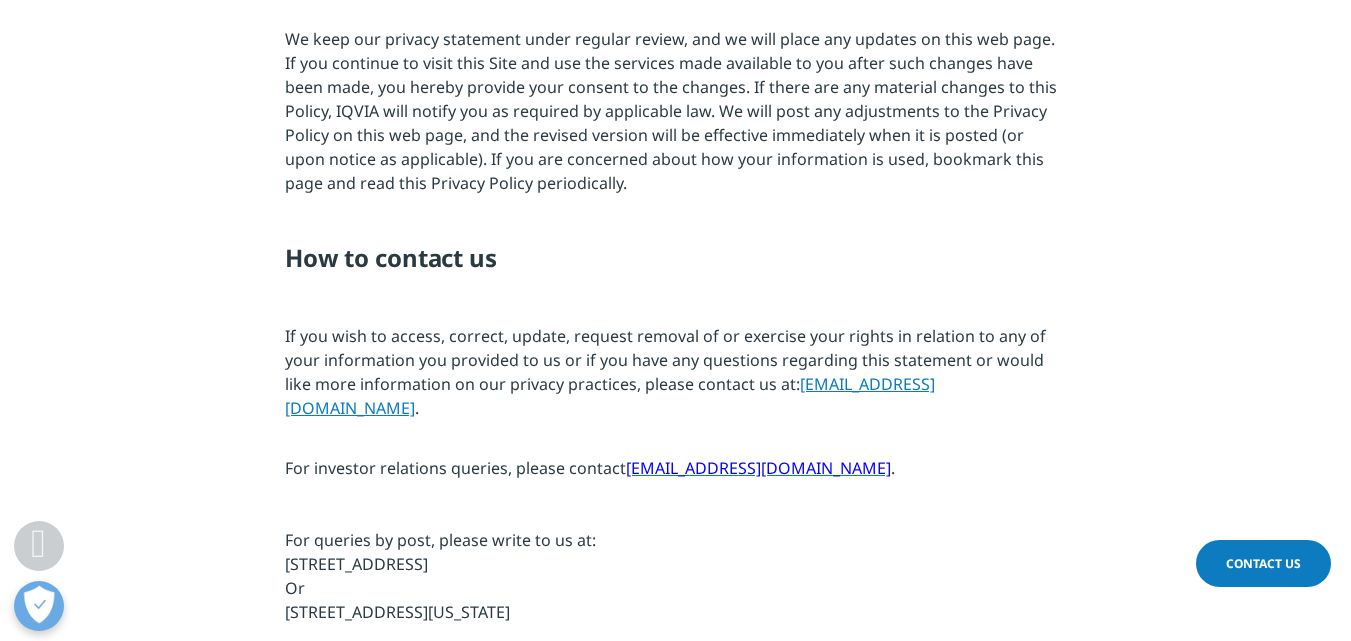 click at bounding box center [675, 654] 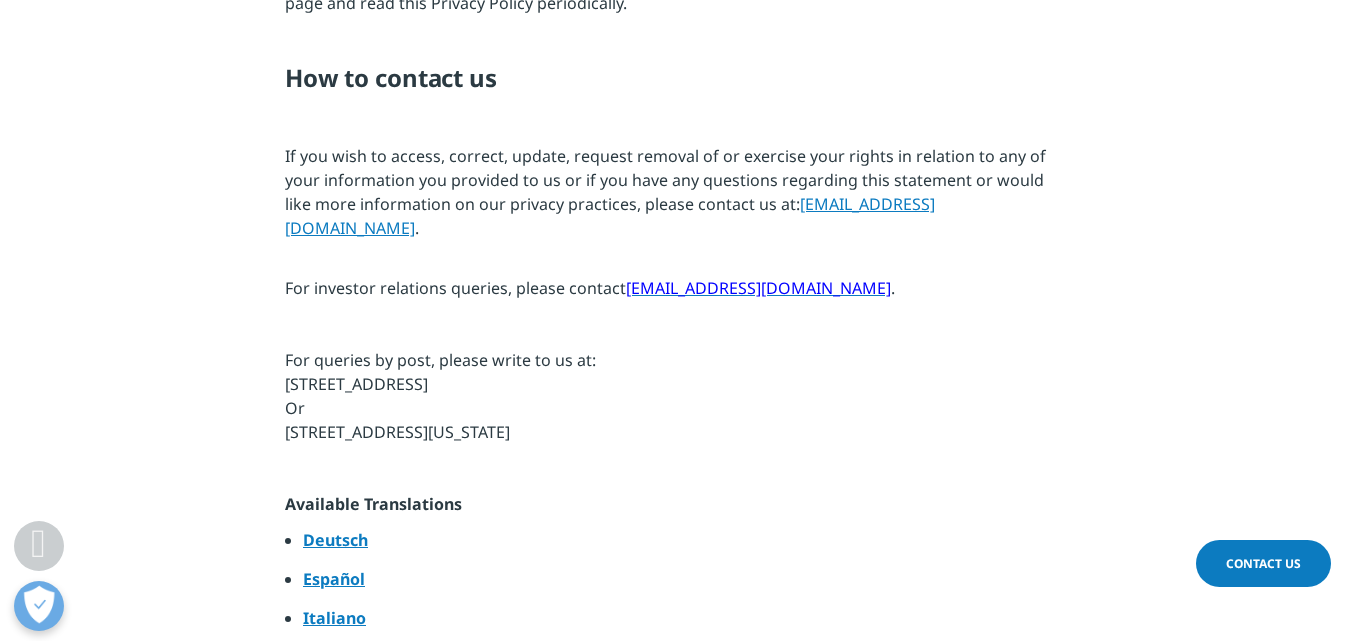 scroll, scrollTop: 13356, scrollLeft: 0, axis: vertical 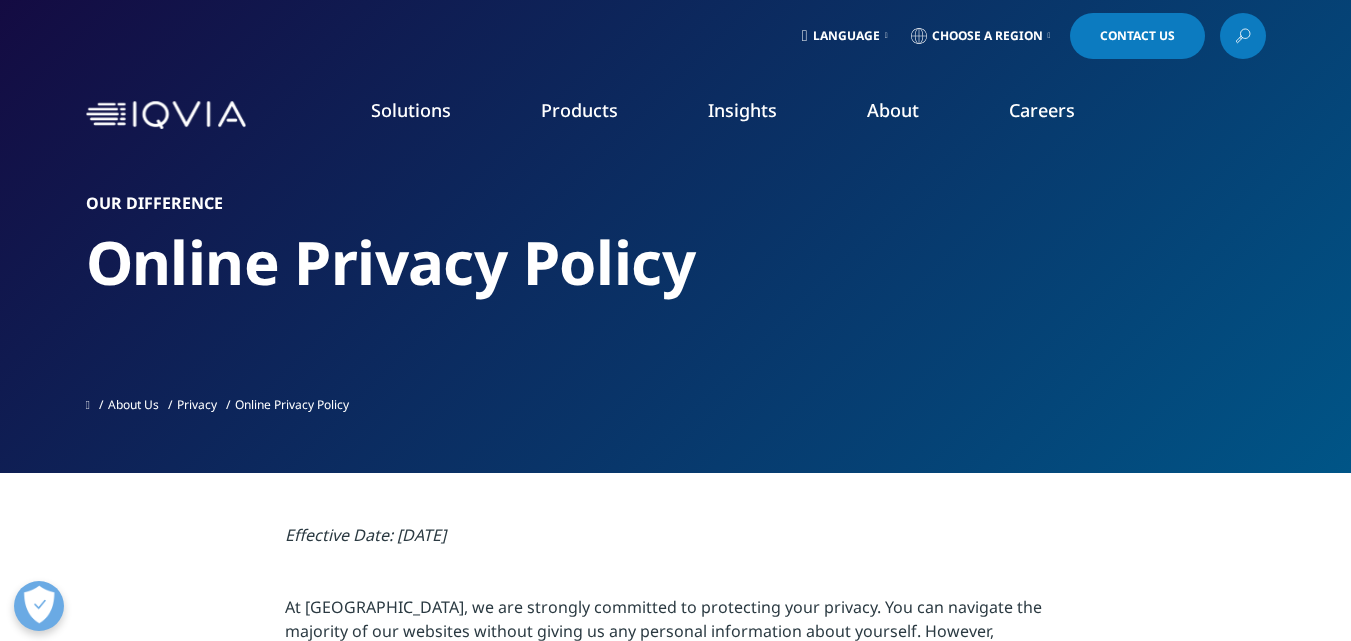 click at bounding box center [166, 115] 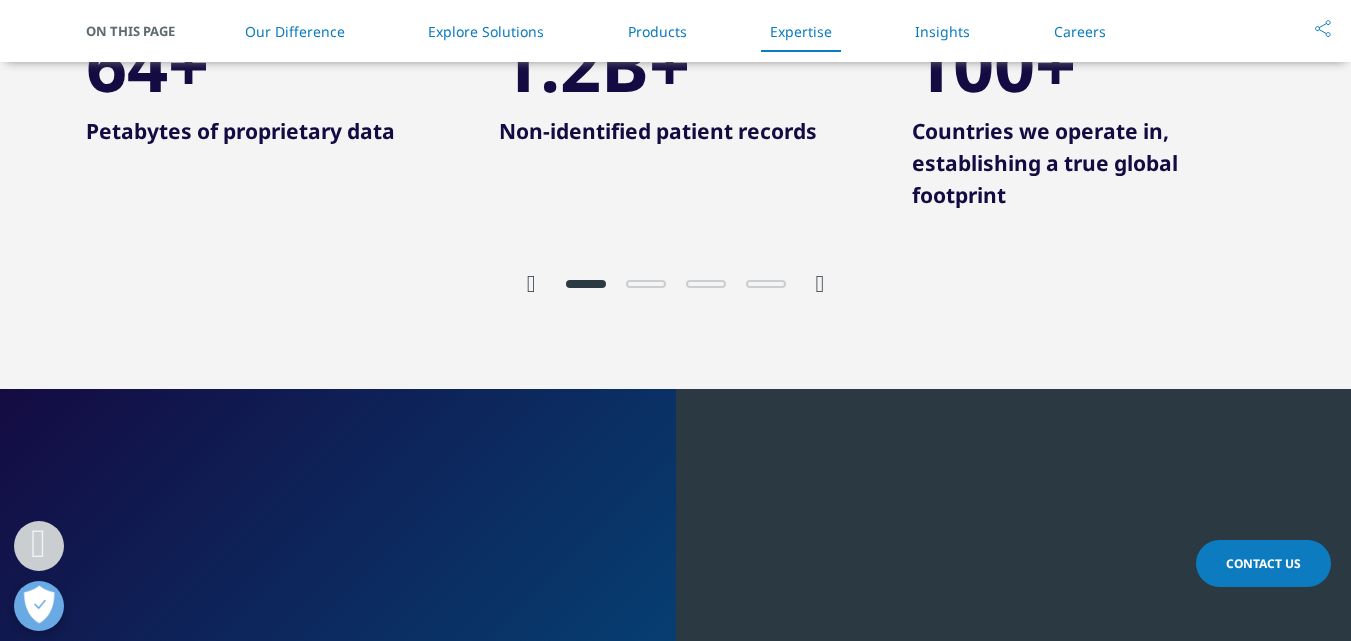 scroll, scrollTop: 0, scrollLeft: 0, axis: both 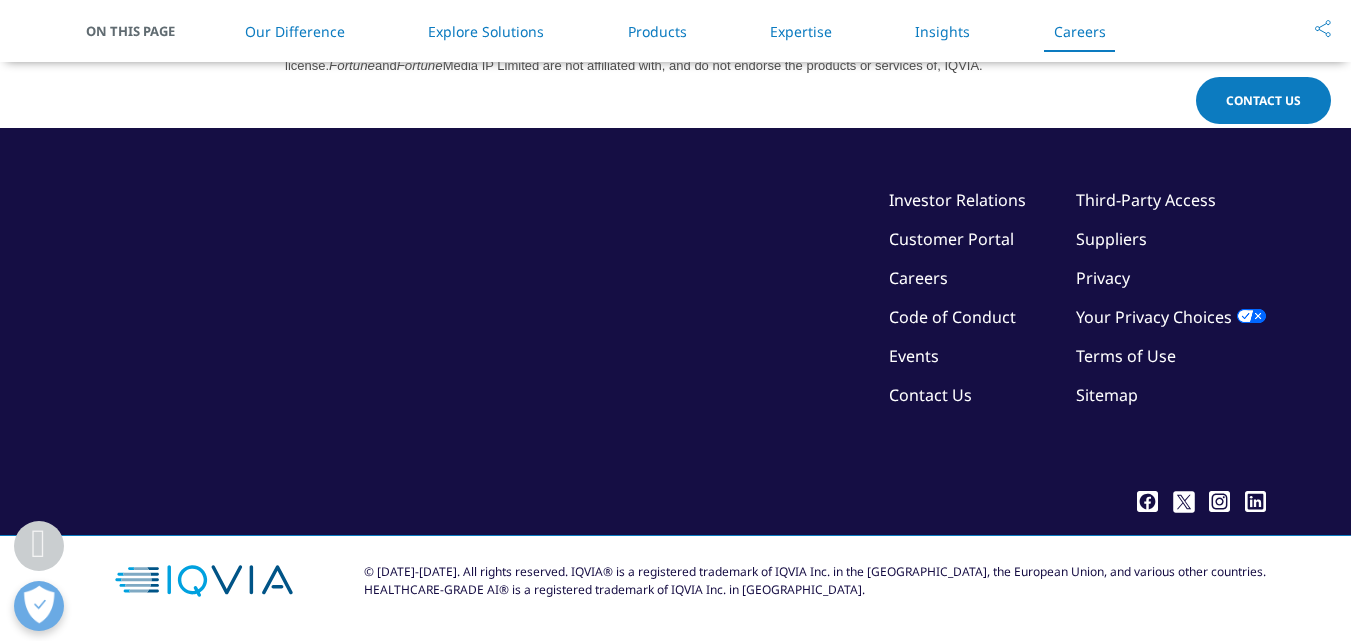 click on "Contact Us" at bounding box center (930, 395) 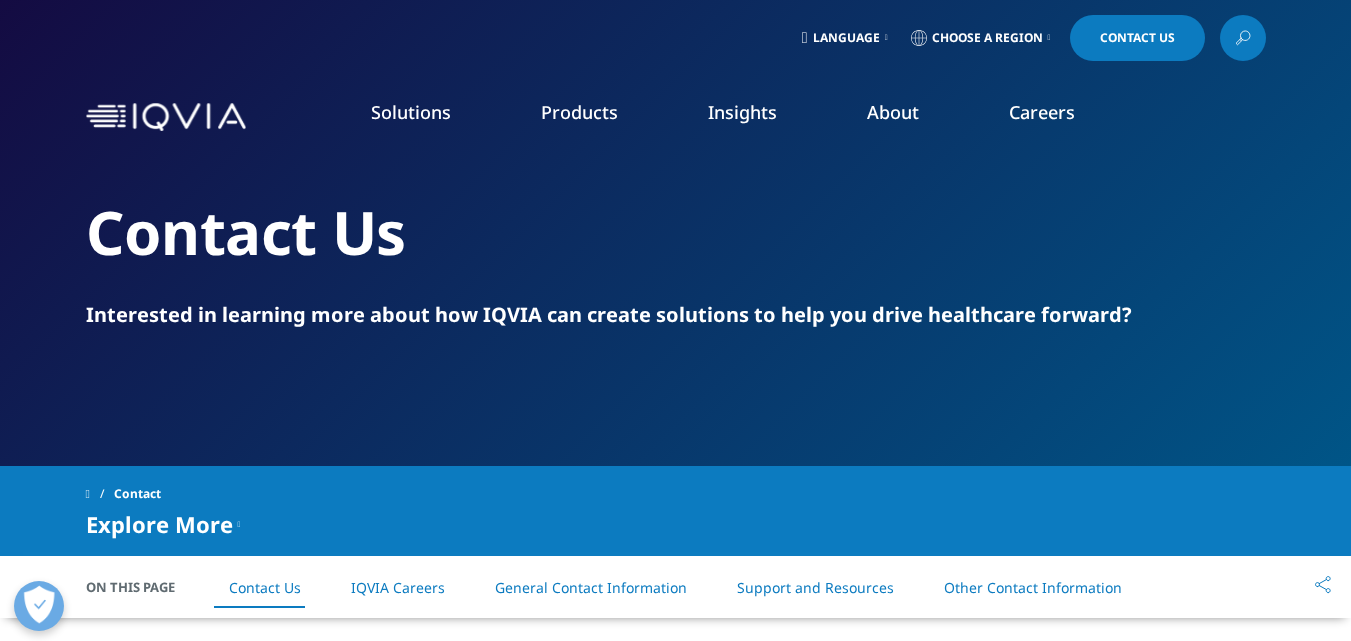 scroll, scrollTop: 0, scrollLeft: 0, axis: both 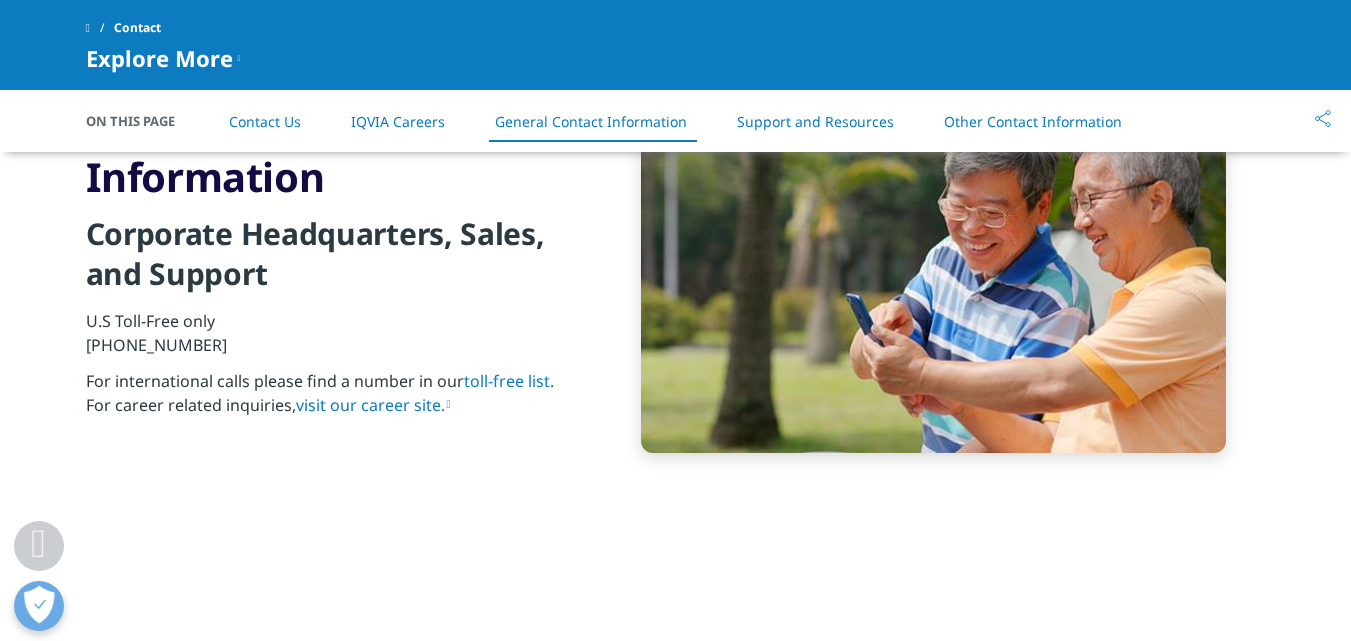 drag, startPoint x: 210, startPoint y: 345, endPoint x: 112, endPoint y: 343, distance: 98.02041 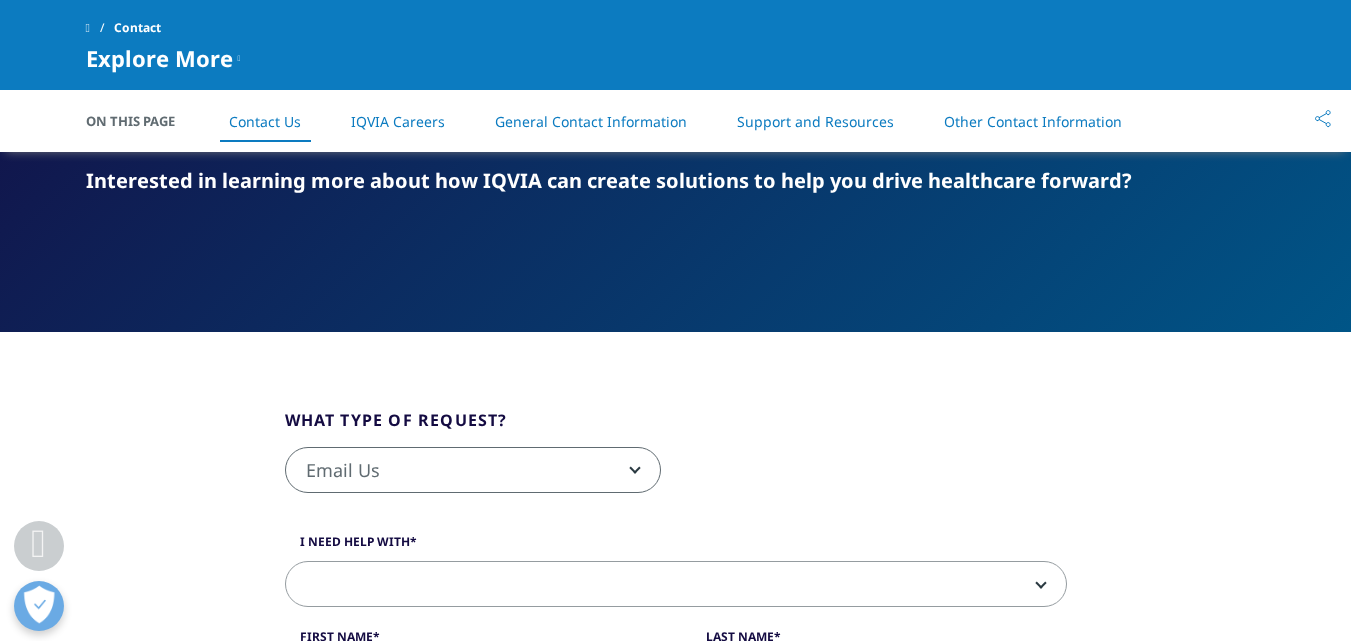 scroll, scrollTop: 0, scrollLeft: 0, axis: both 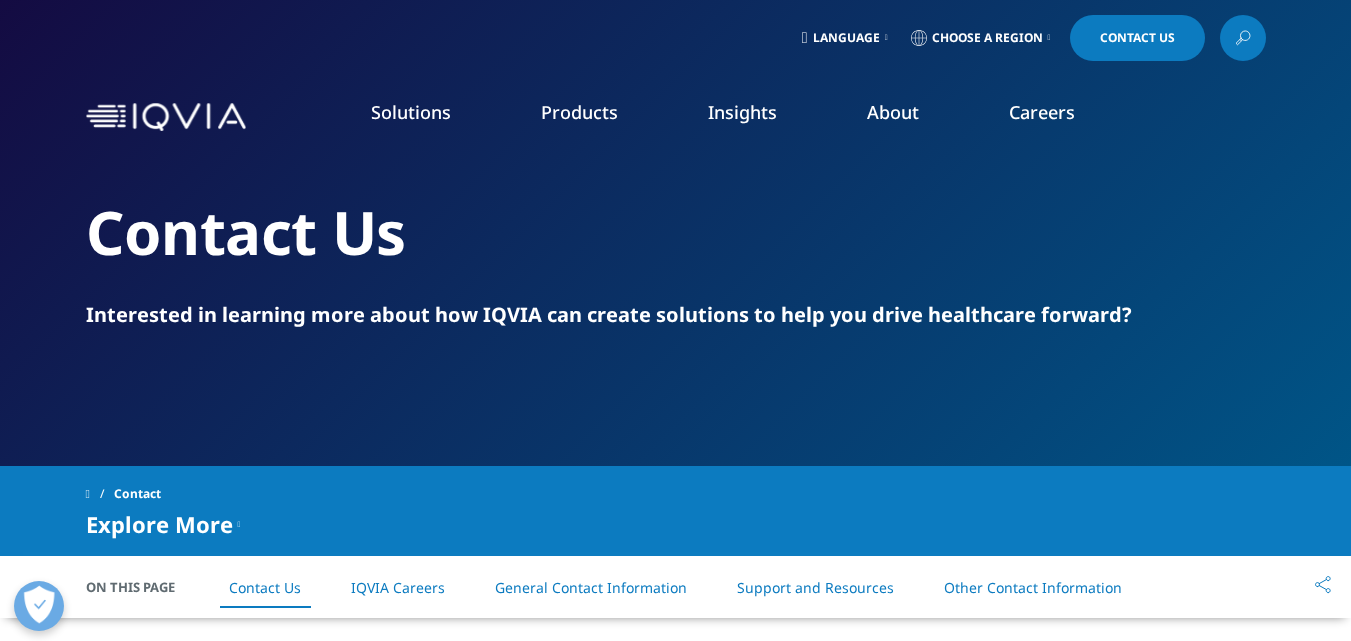 click on "About" at bounding box center (893, 112) 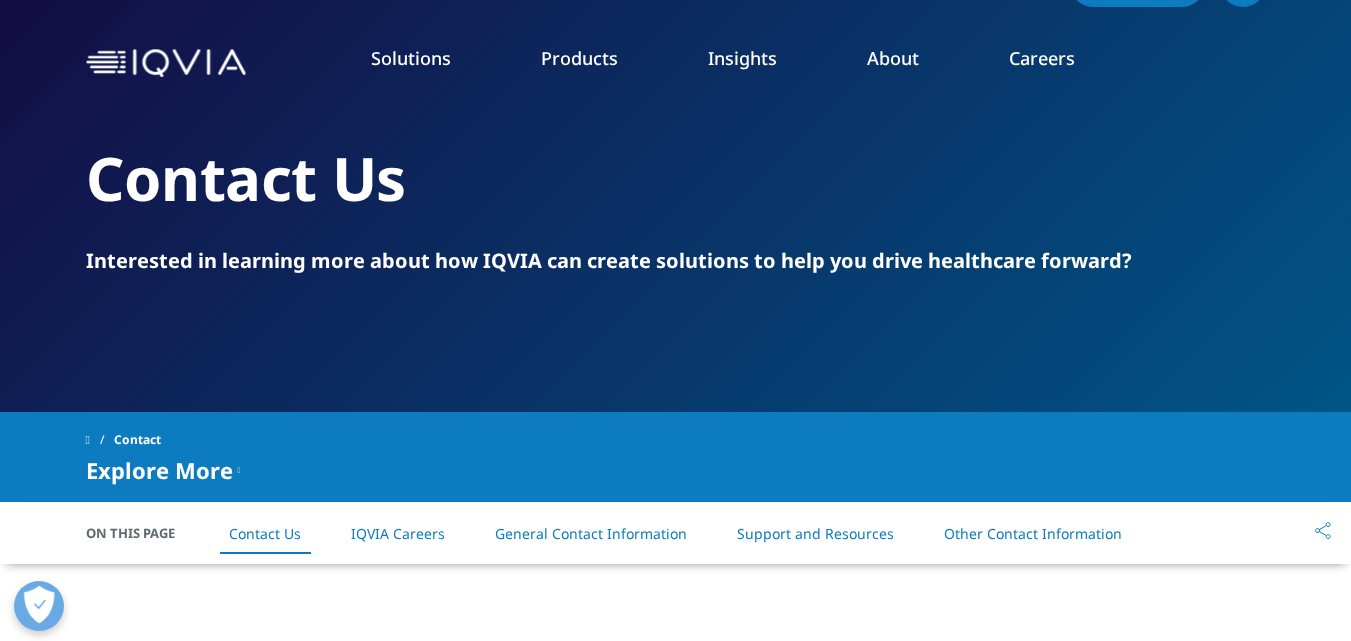 scroll, scrollTop: 100, scrollLeft: 0, axis: vertical 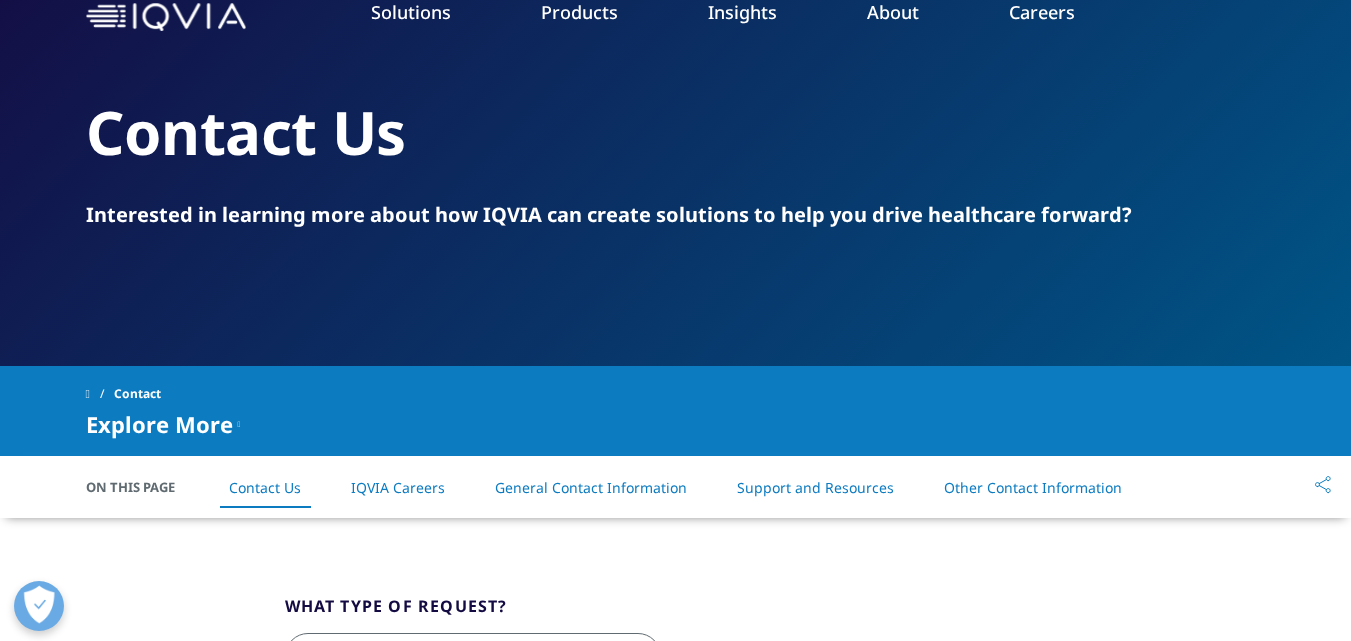 click at bounding box center (166, 17) 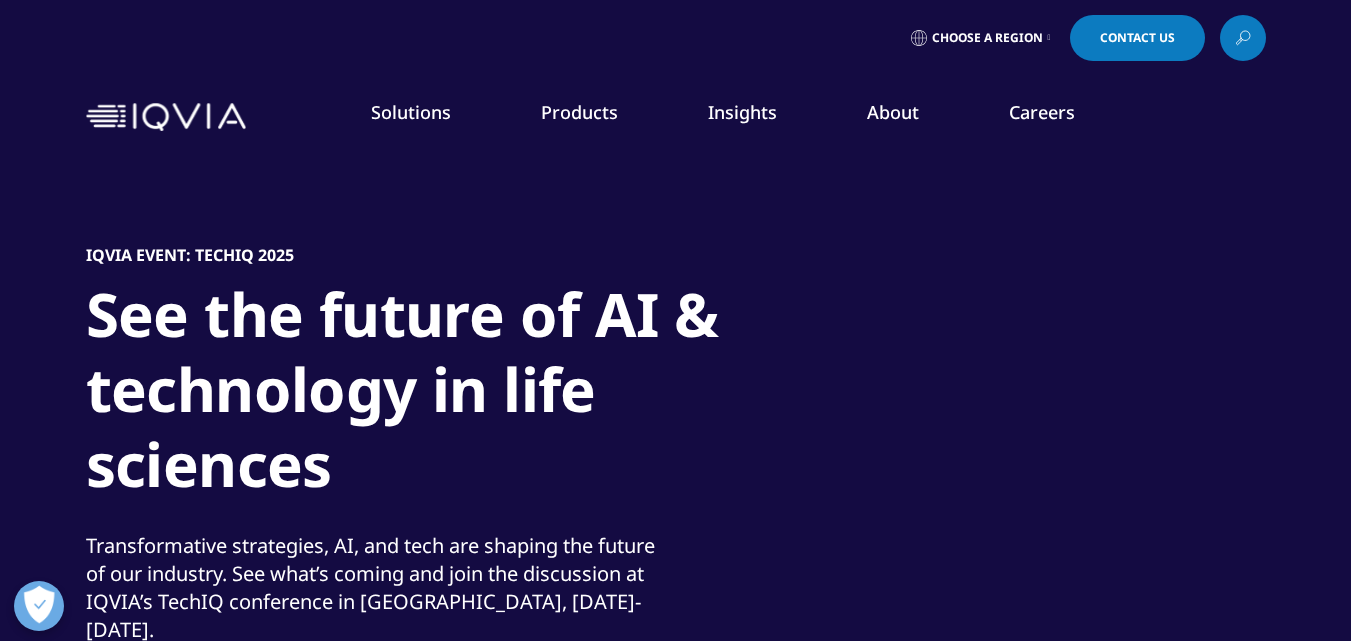 scroll, scrollTop: 0, scrollLeft: 0, axis: both 